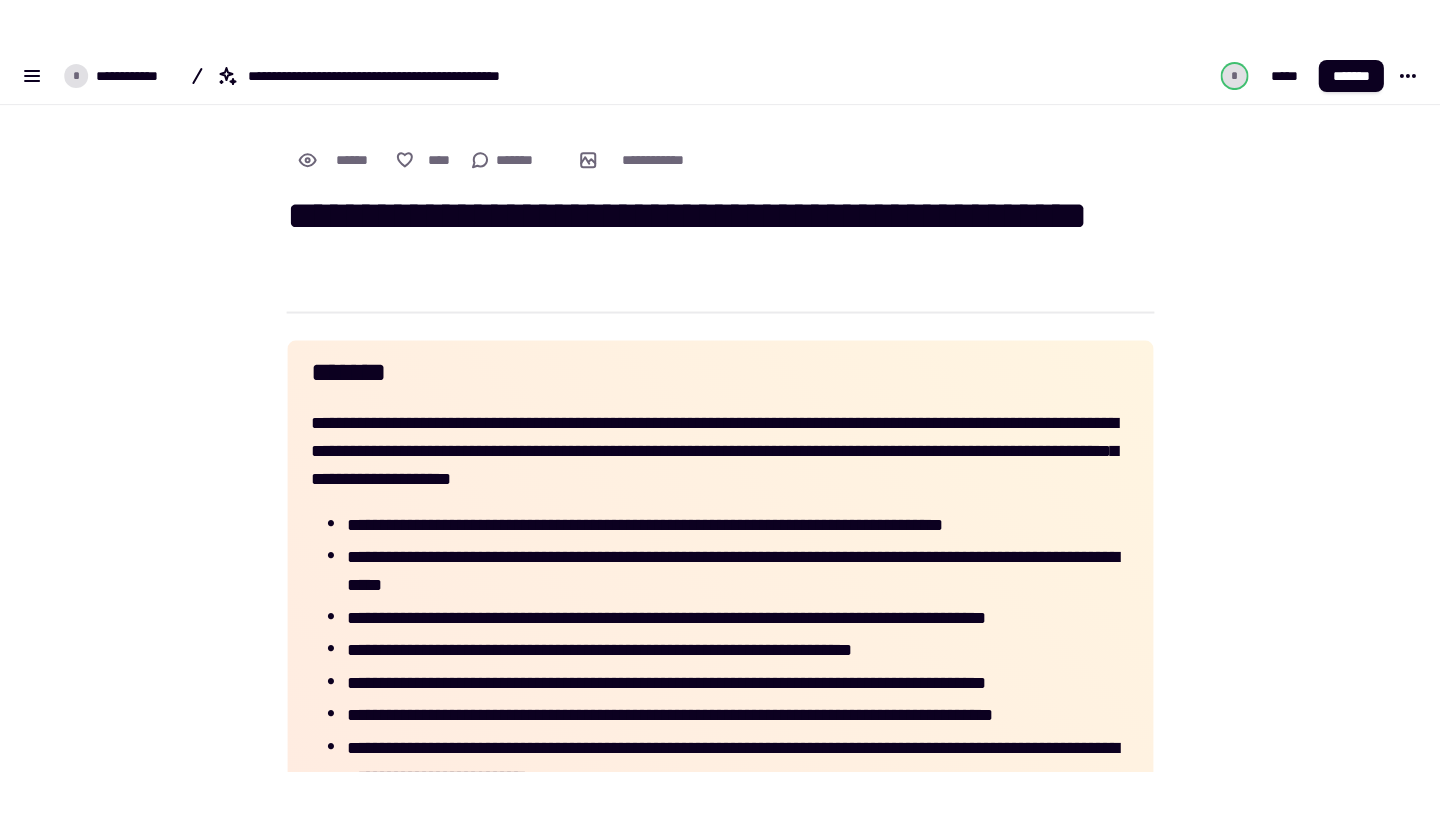 scroll, scrollTop: 0, scrollLeft: 0, axis: both 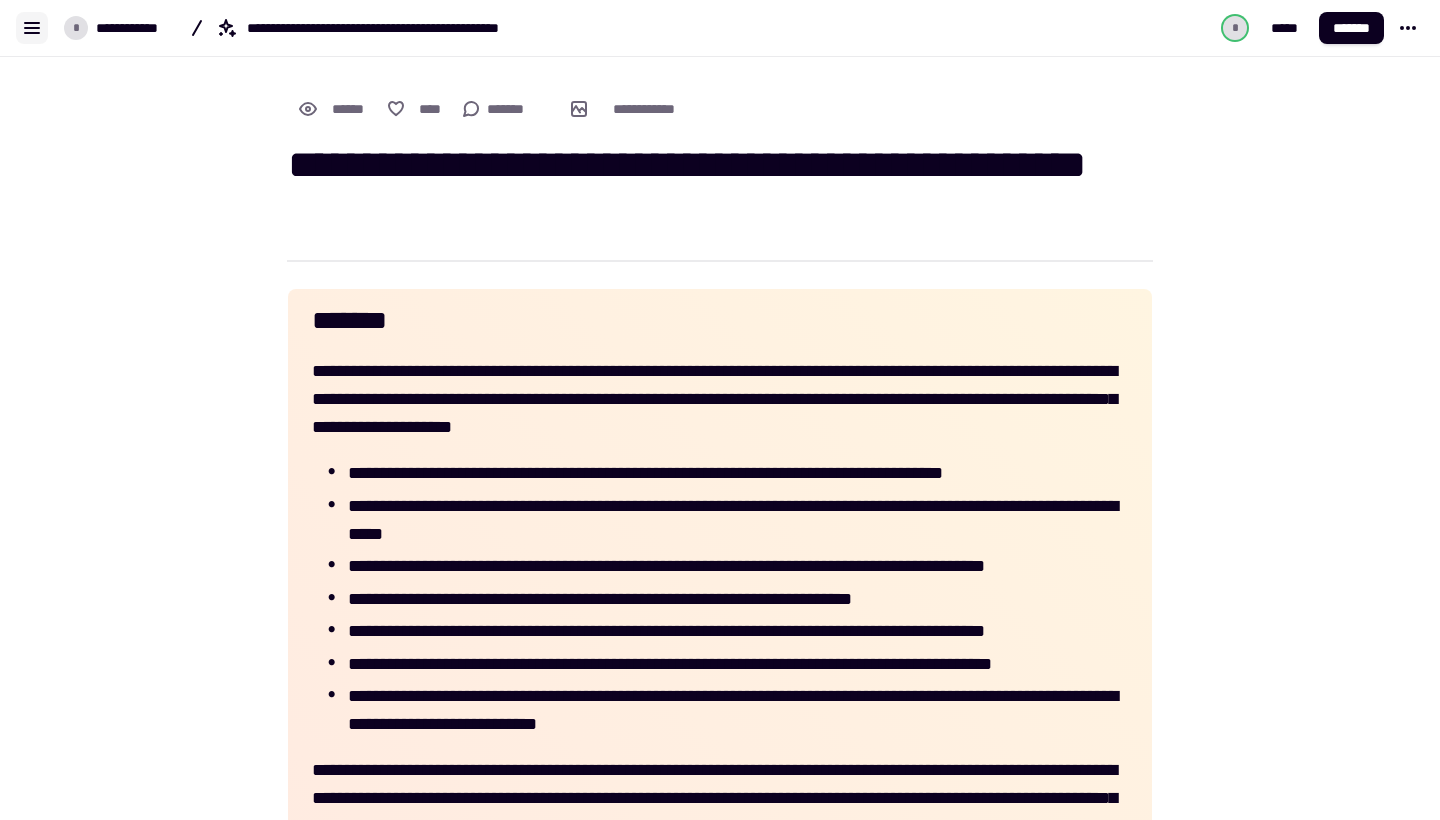 click 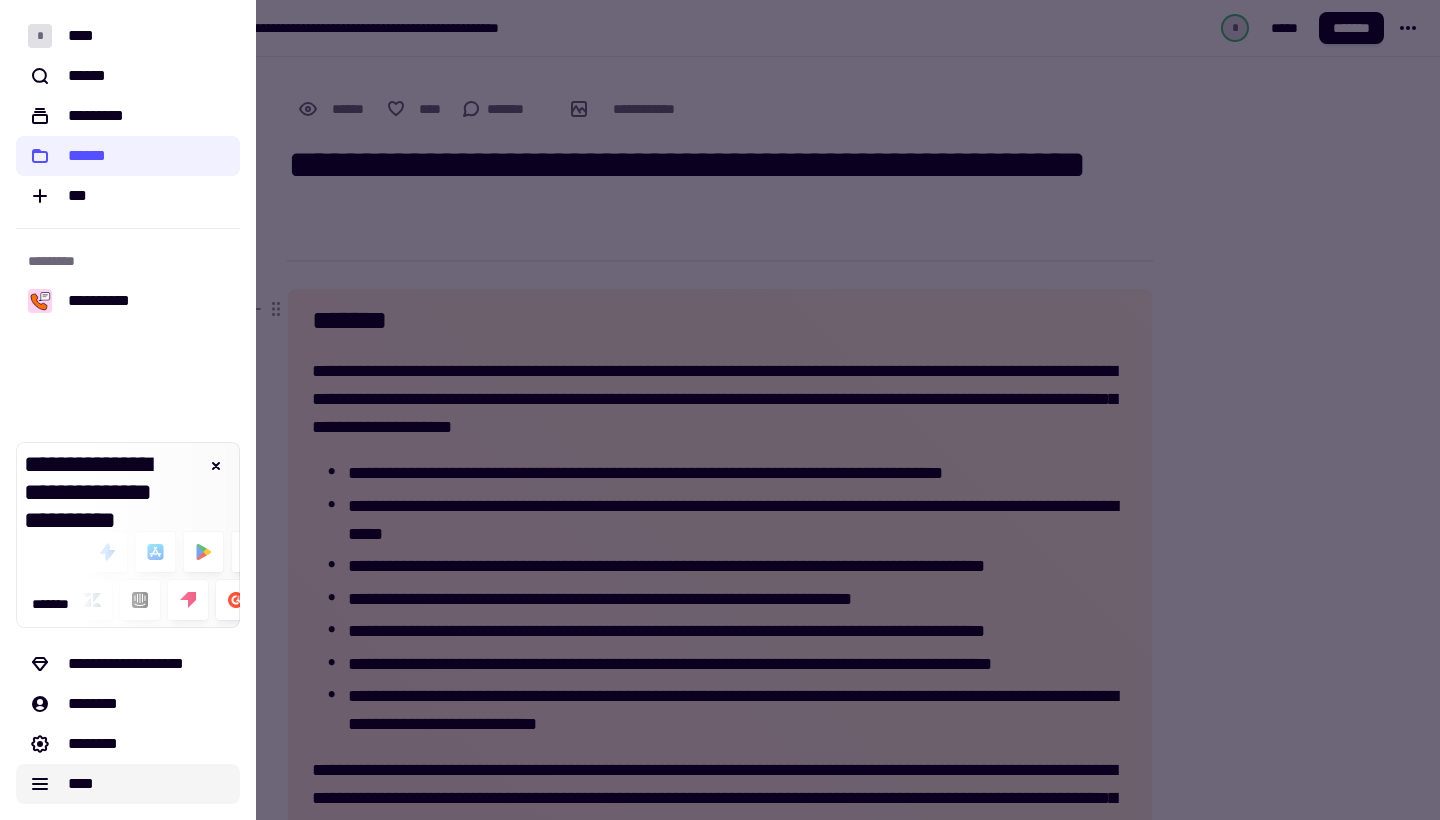 click on "****" 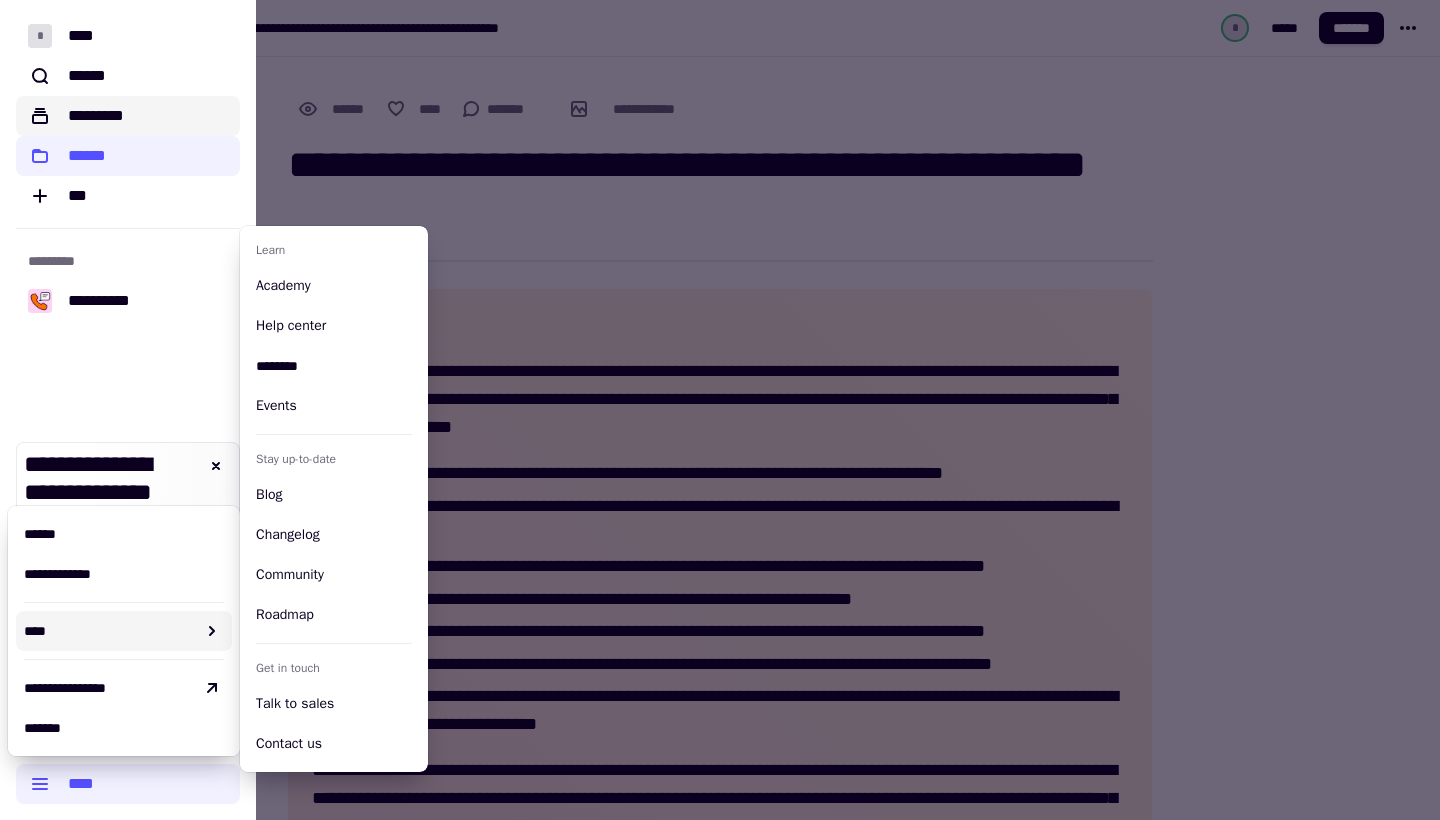 click on "*********" 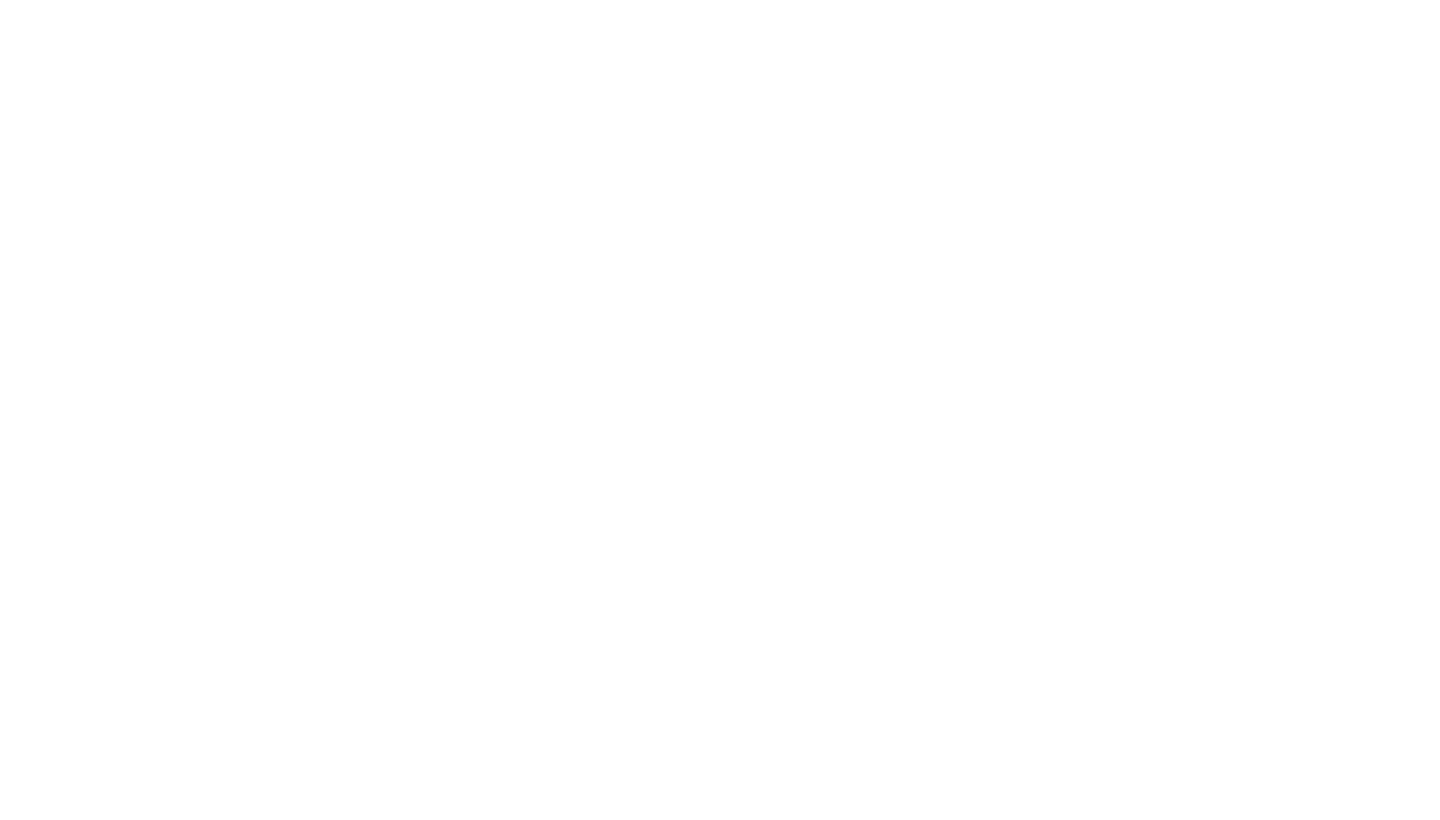 scroll, scrollTop: 0, scrollLeft: 0, axis: both 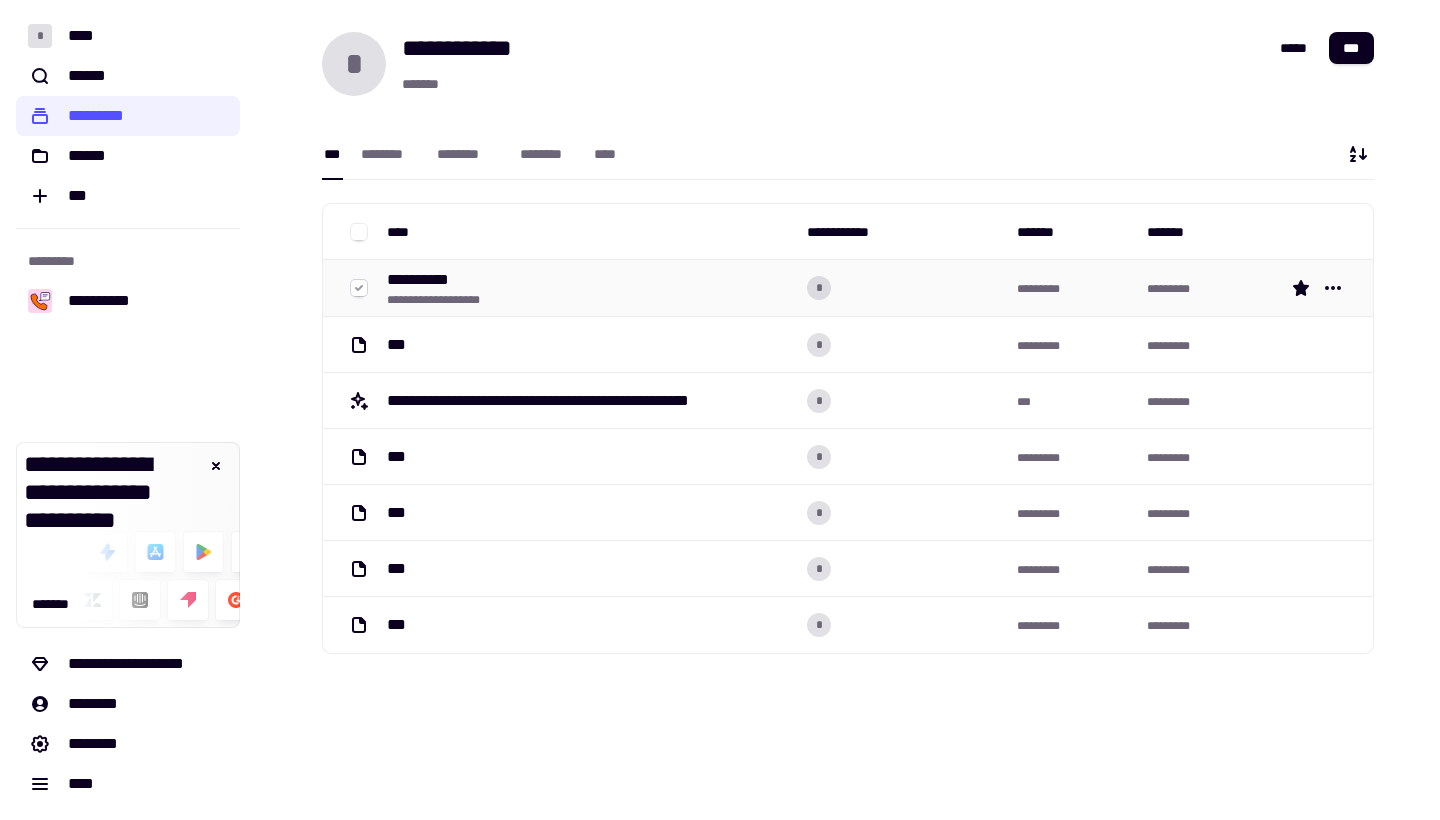 click 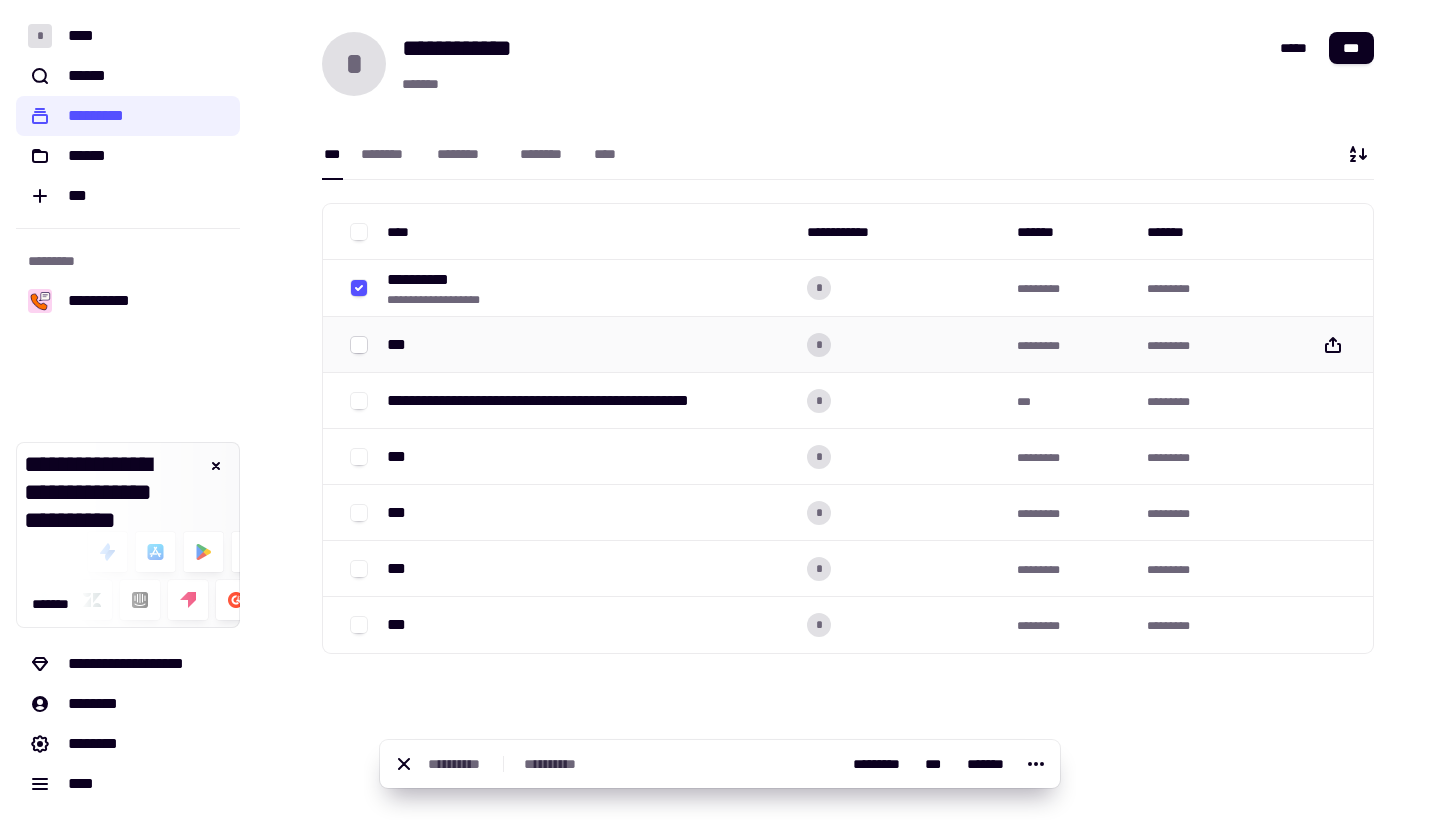 click 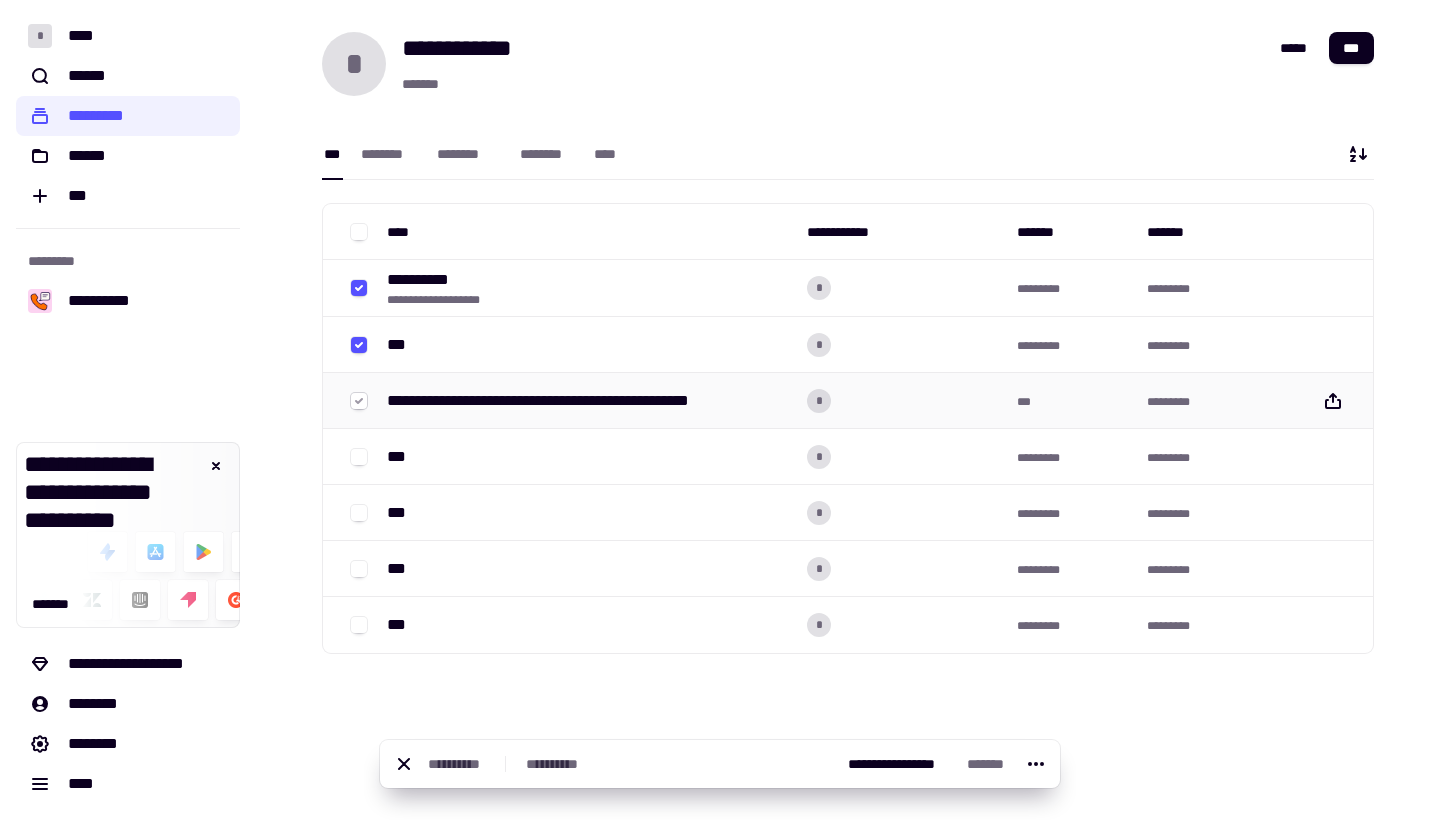 click 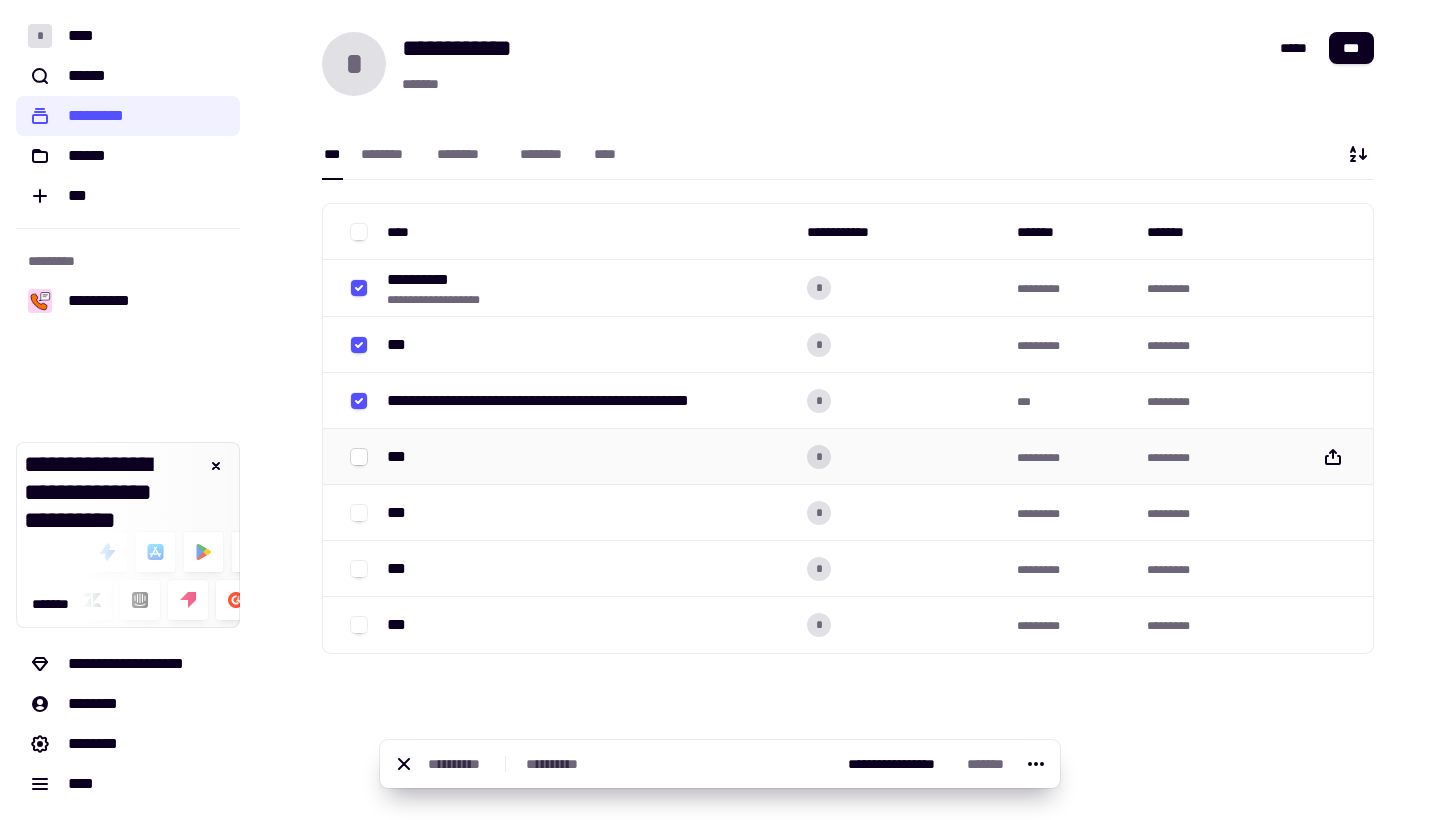 click 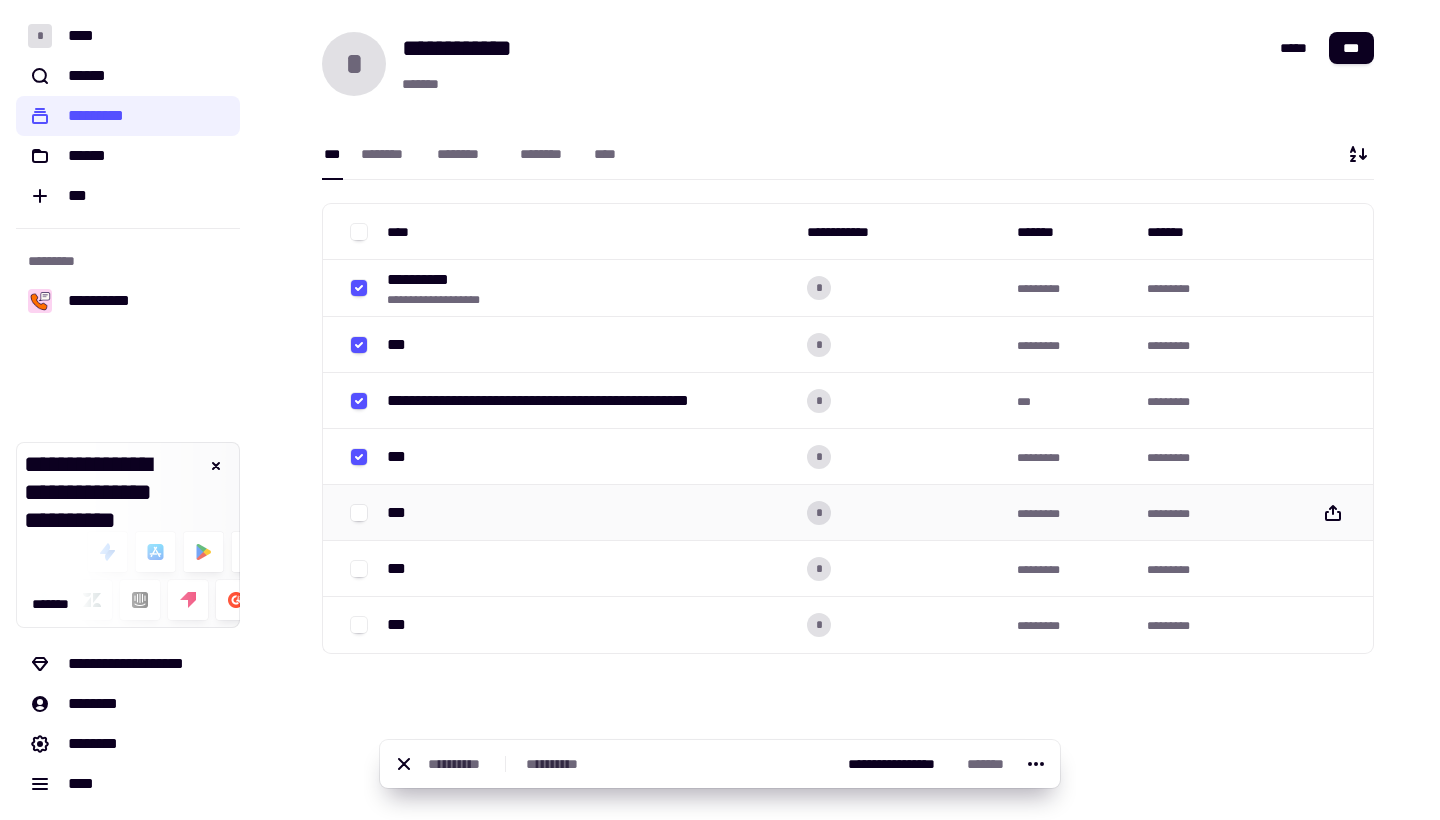 click at bounding box center [351, 513] 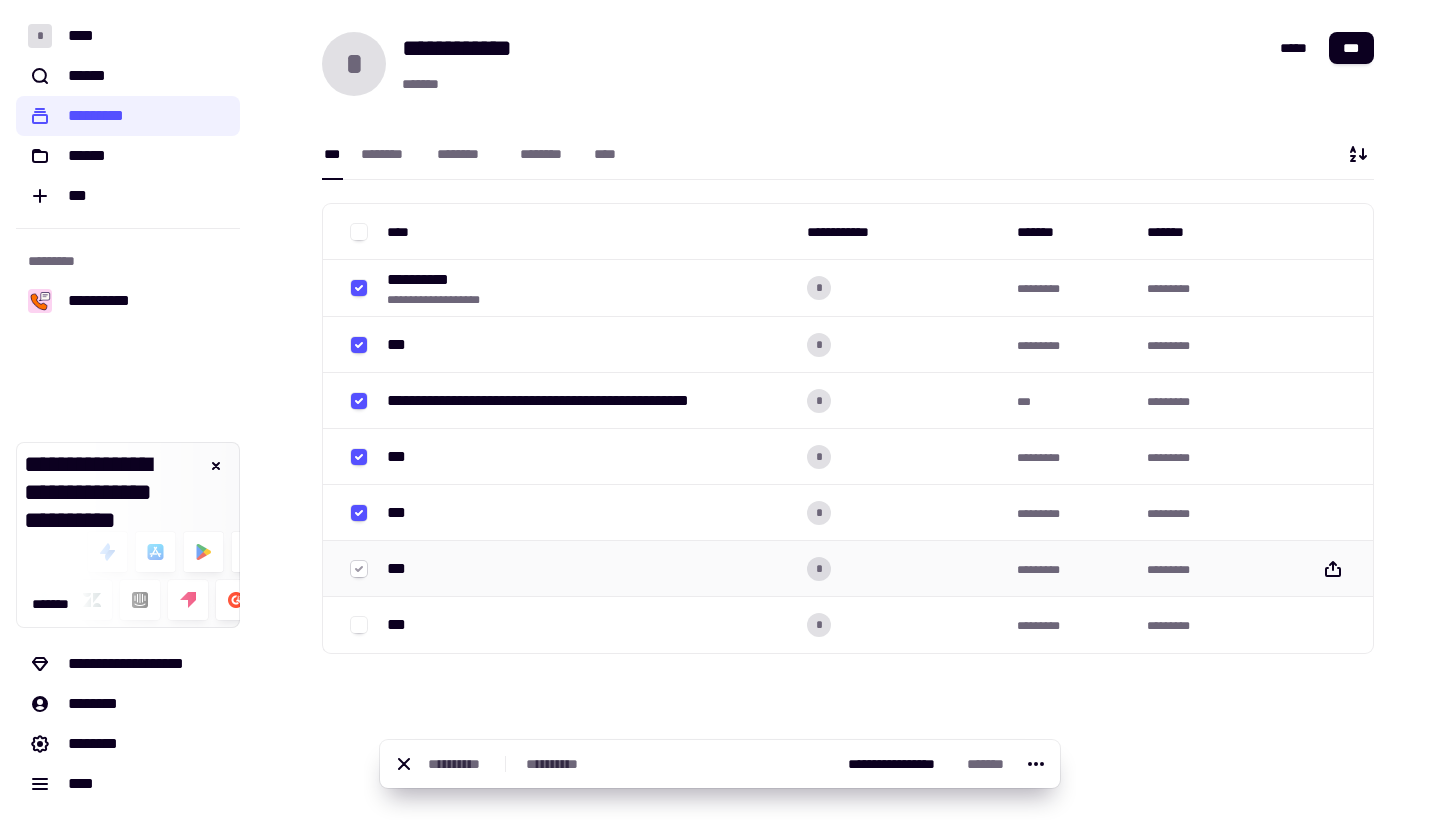 click 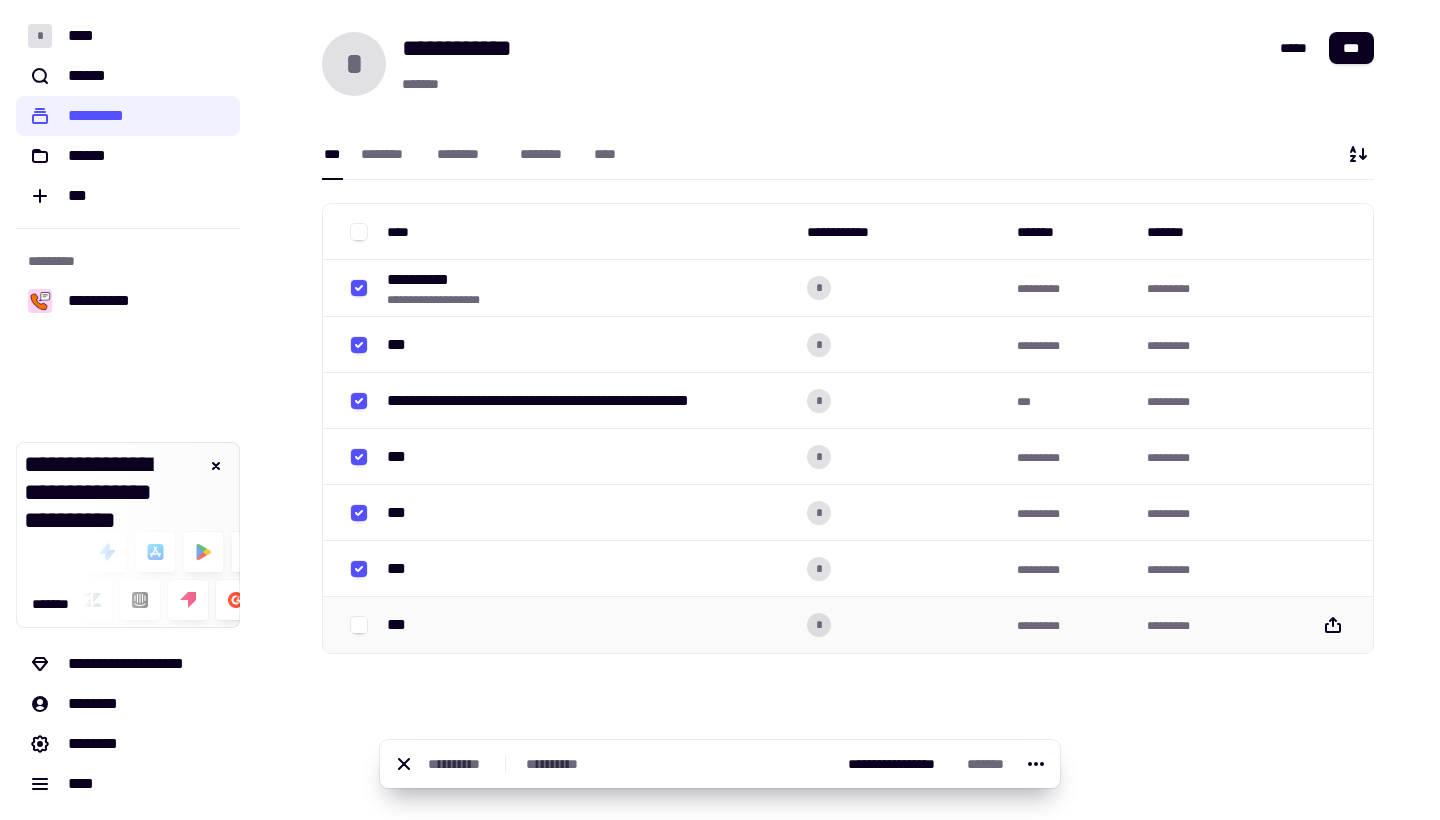 click at bounding box center [351, 625] 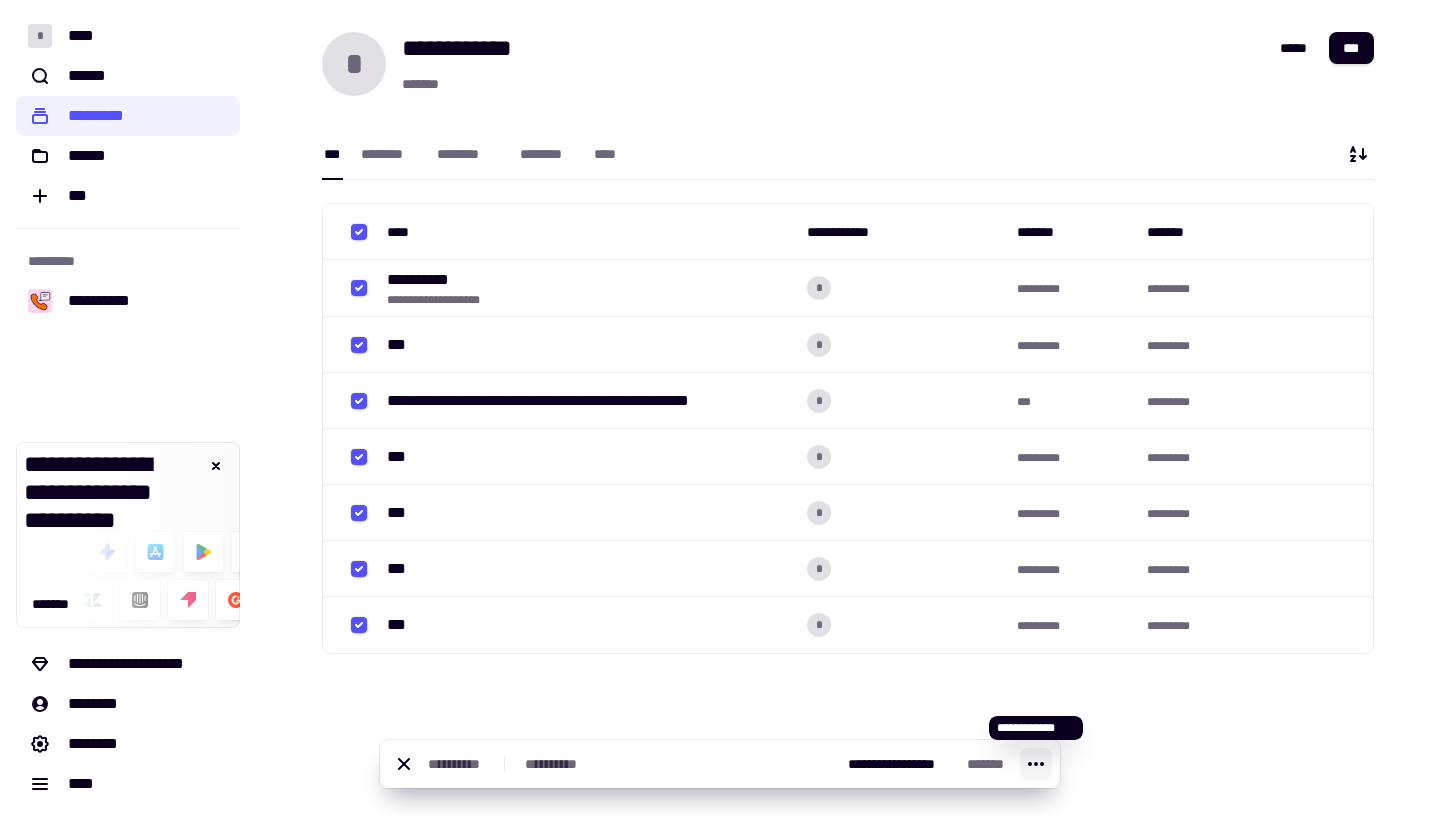 click 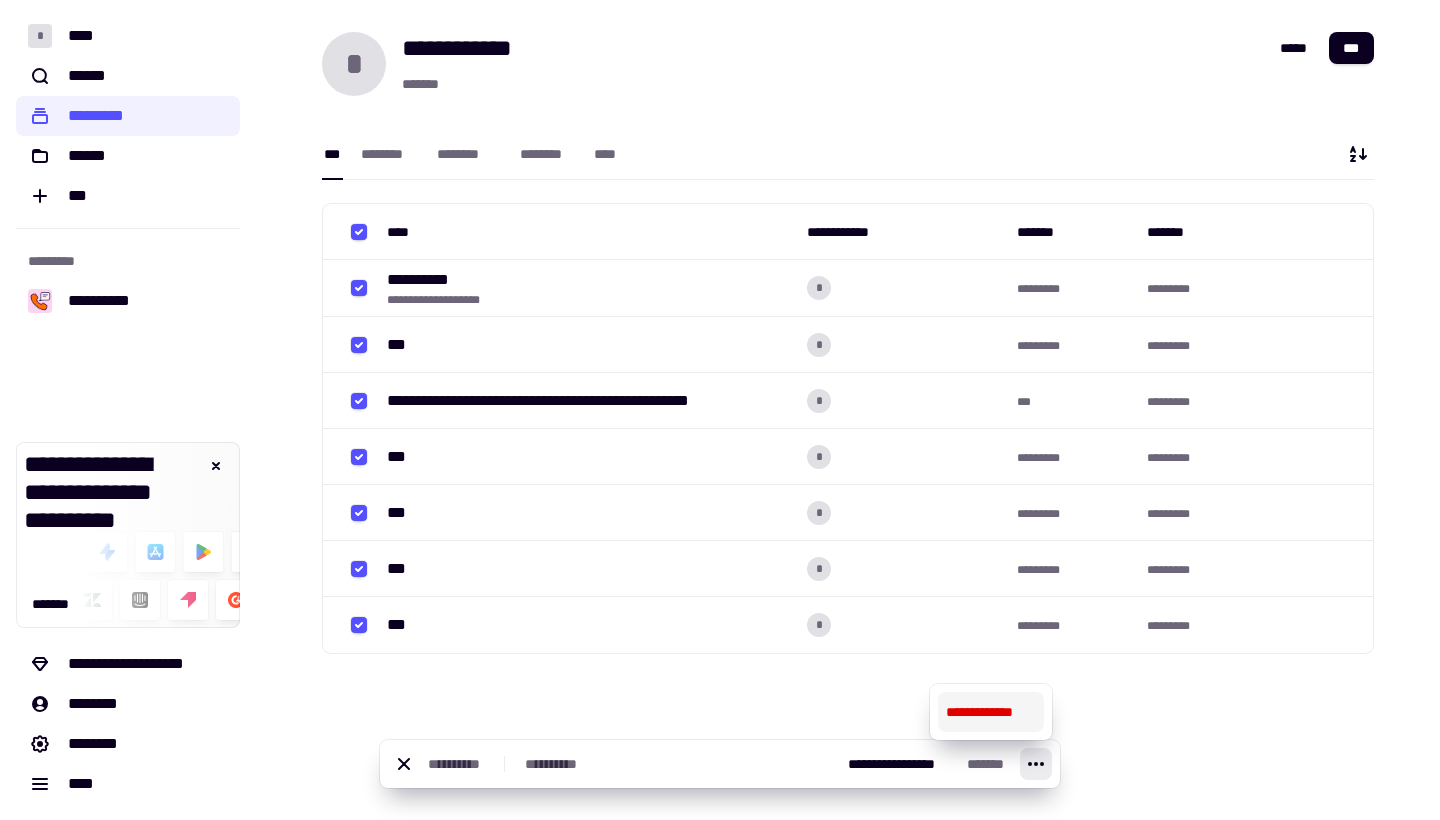 click on "**********" at bounding box center (991, 712) 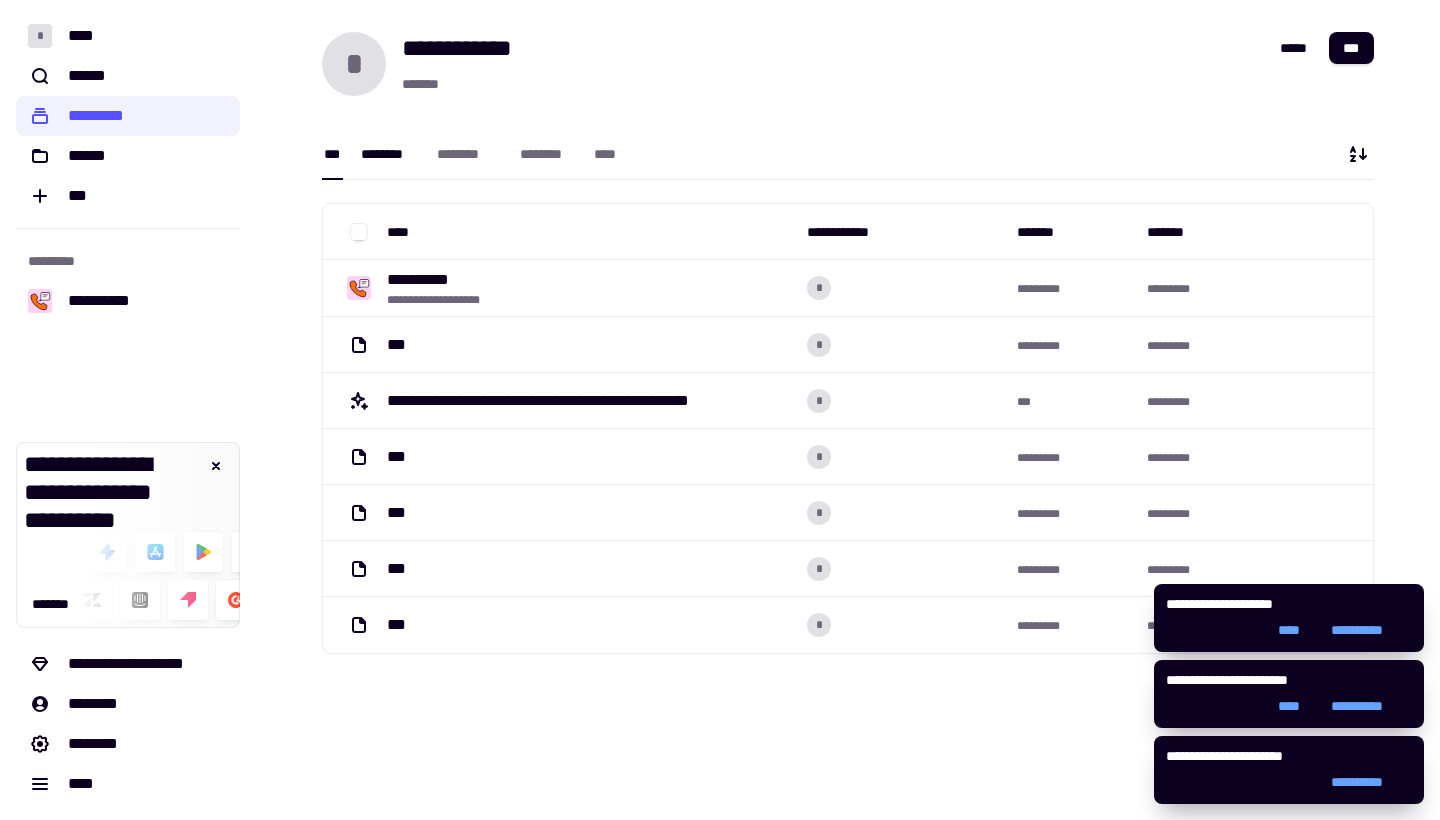 click on "********" at bounding box center [389, 154] 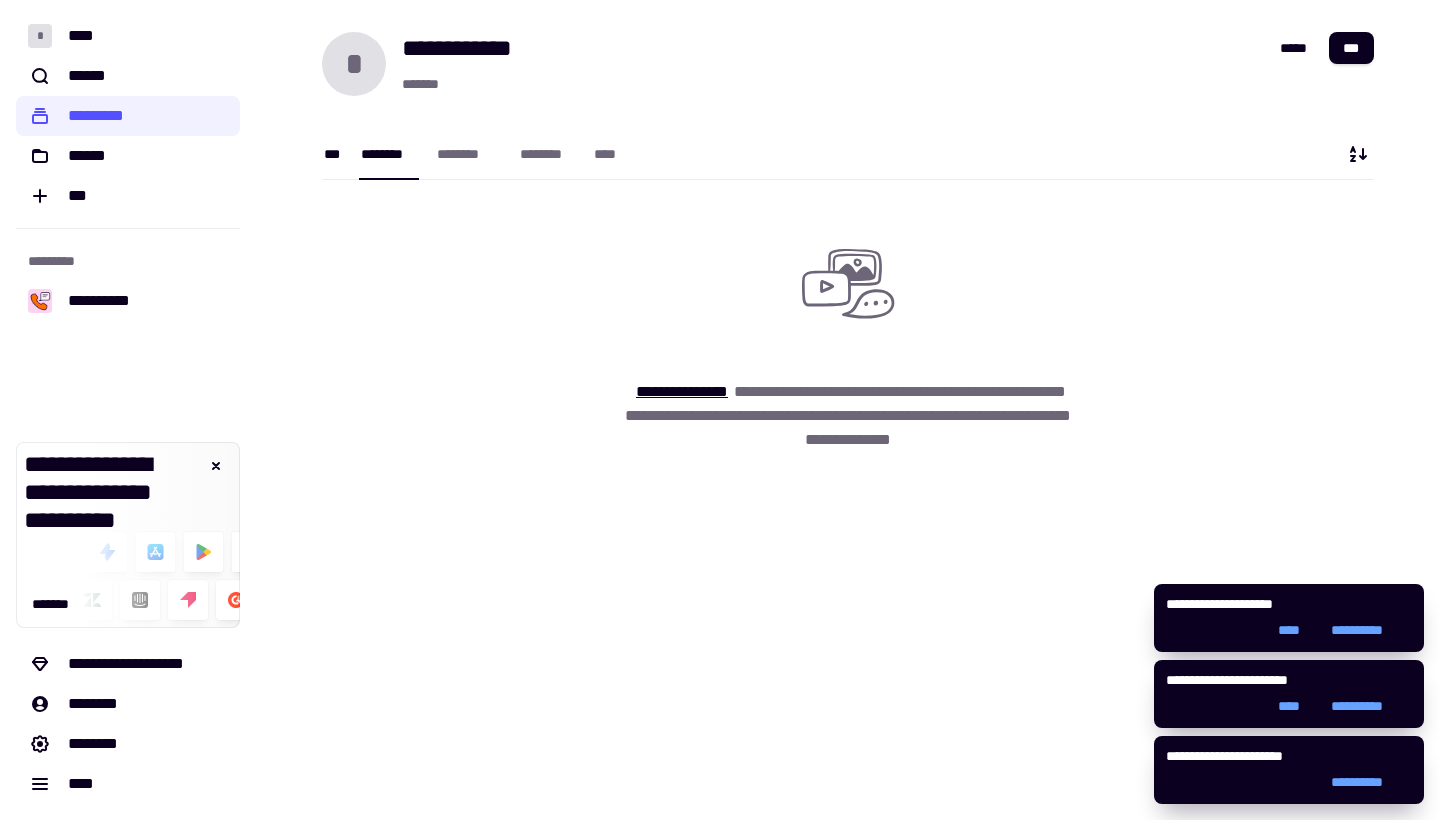 click on "***" at bounding box center (332, 153) 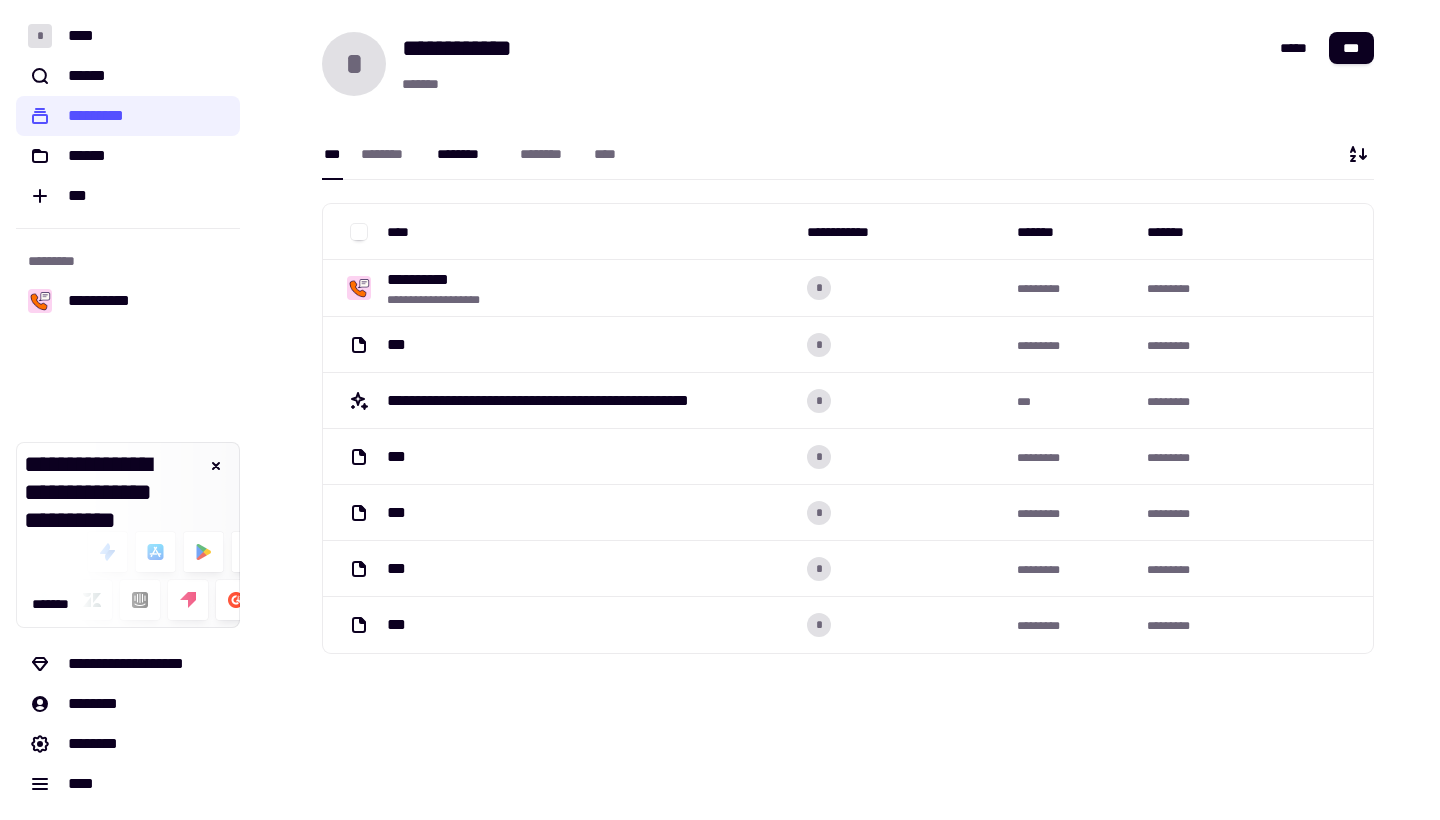 click on "********" at bounding box center (468, 154) 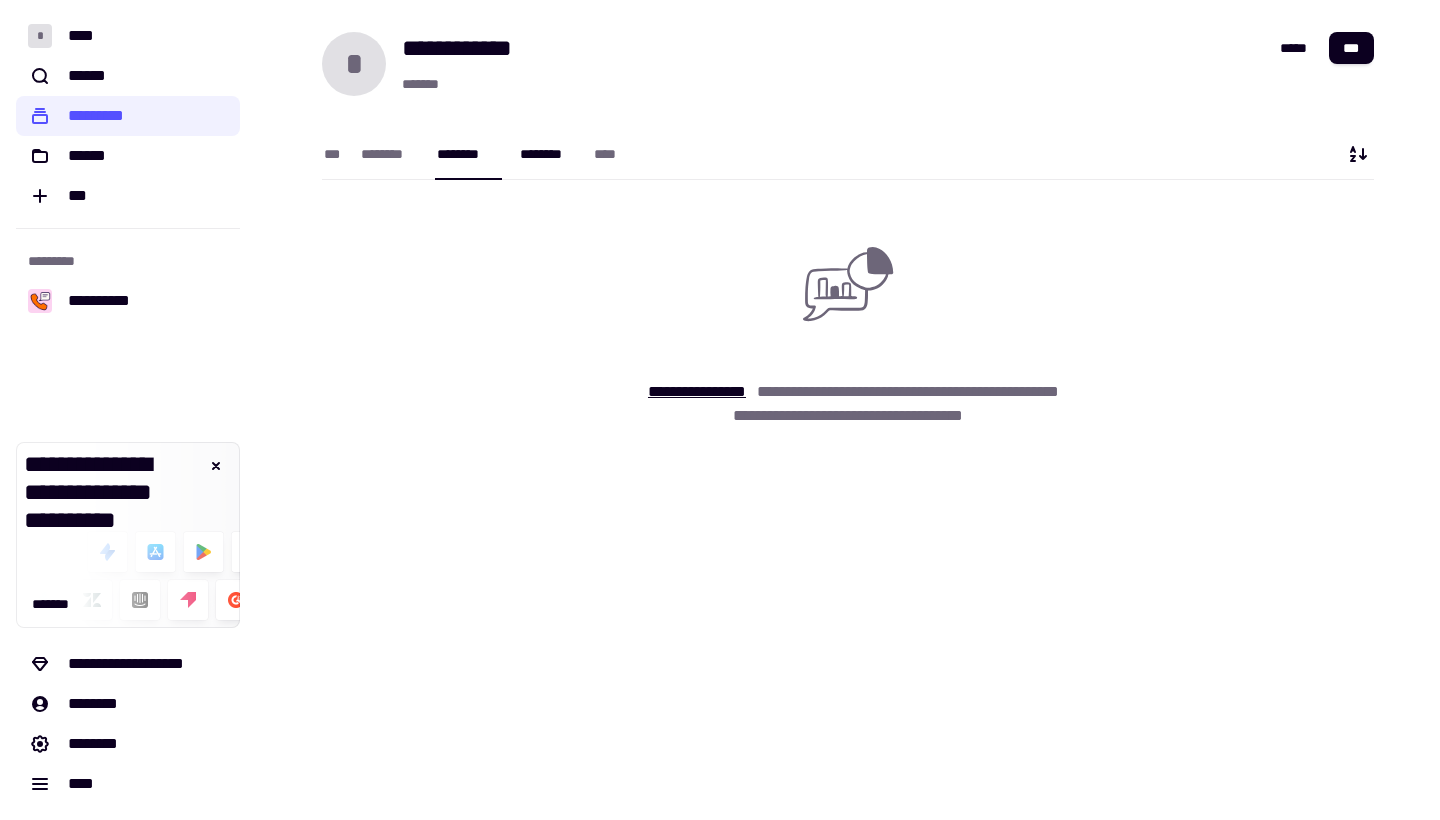 click on "********" at bounding box center (547, 154) 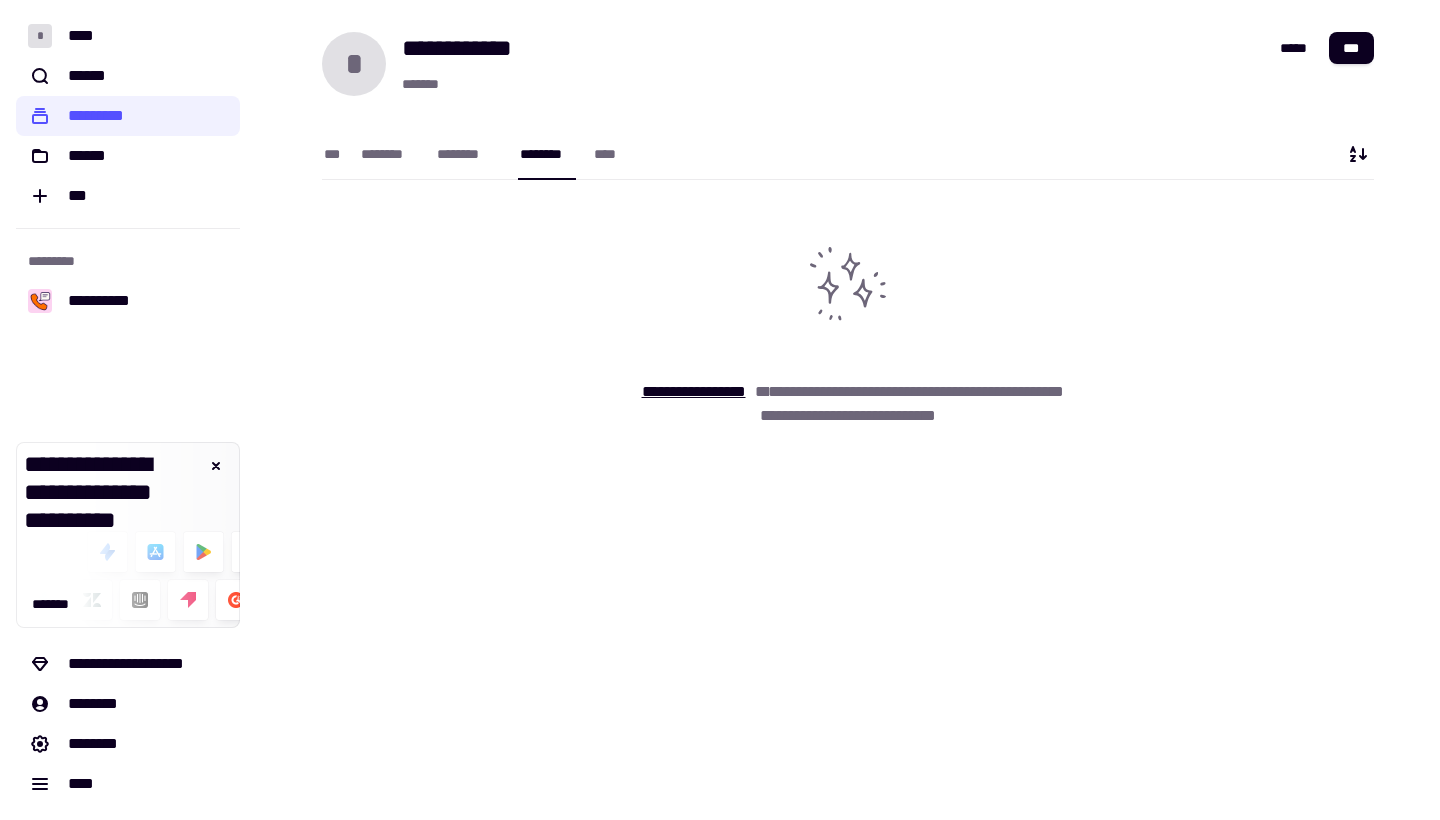 click on "*** ******** ******** ******** ****" at bounding box center [474, 154] 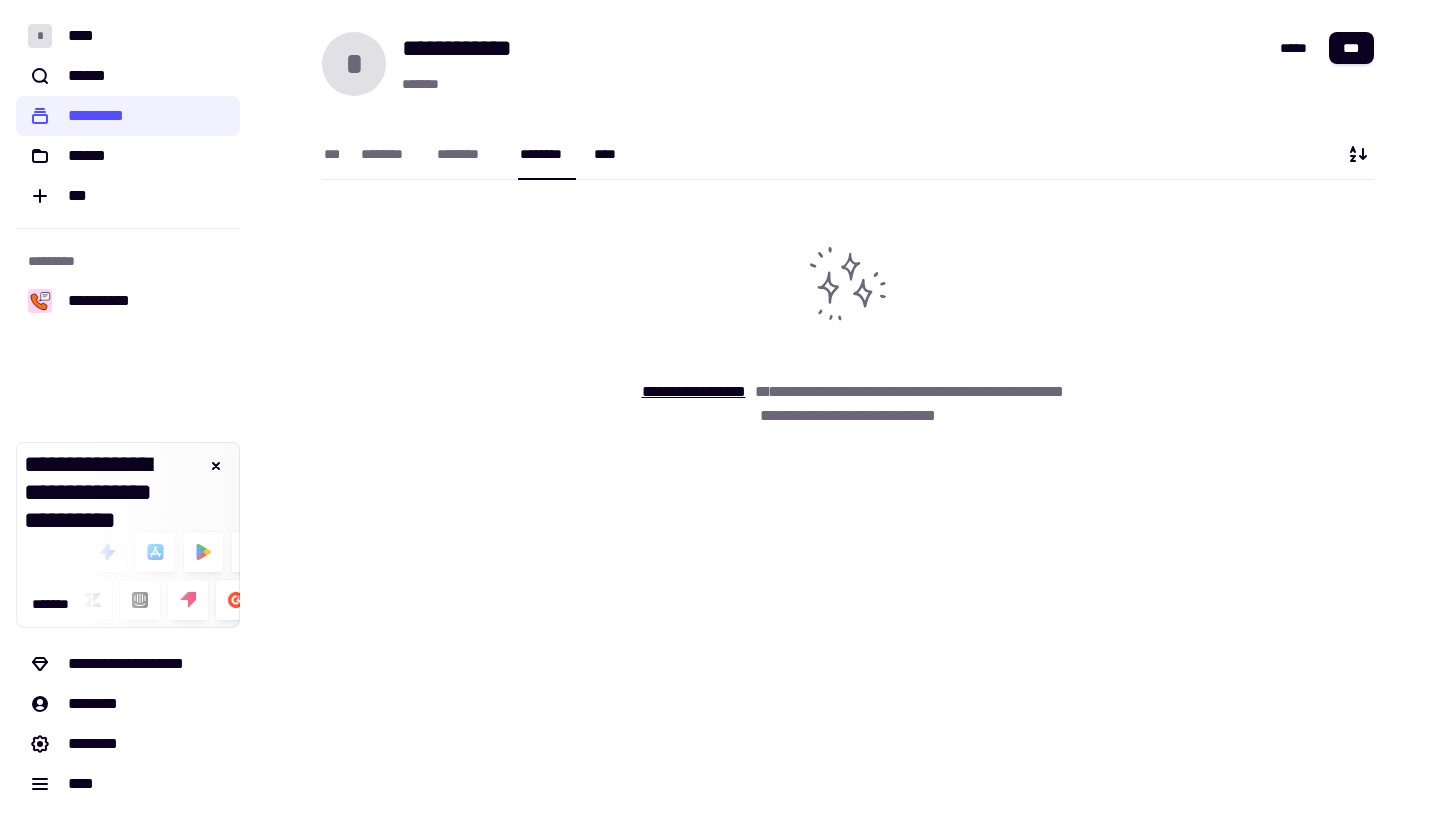 click on "****" at bounding box center (609, 154) 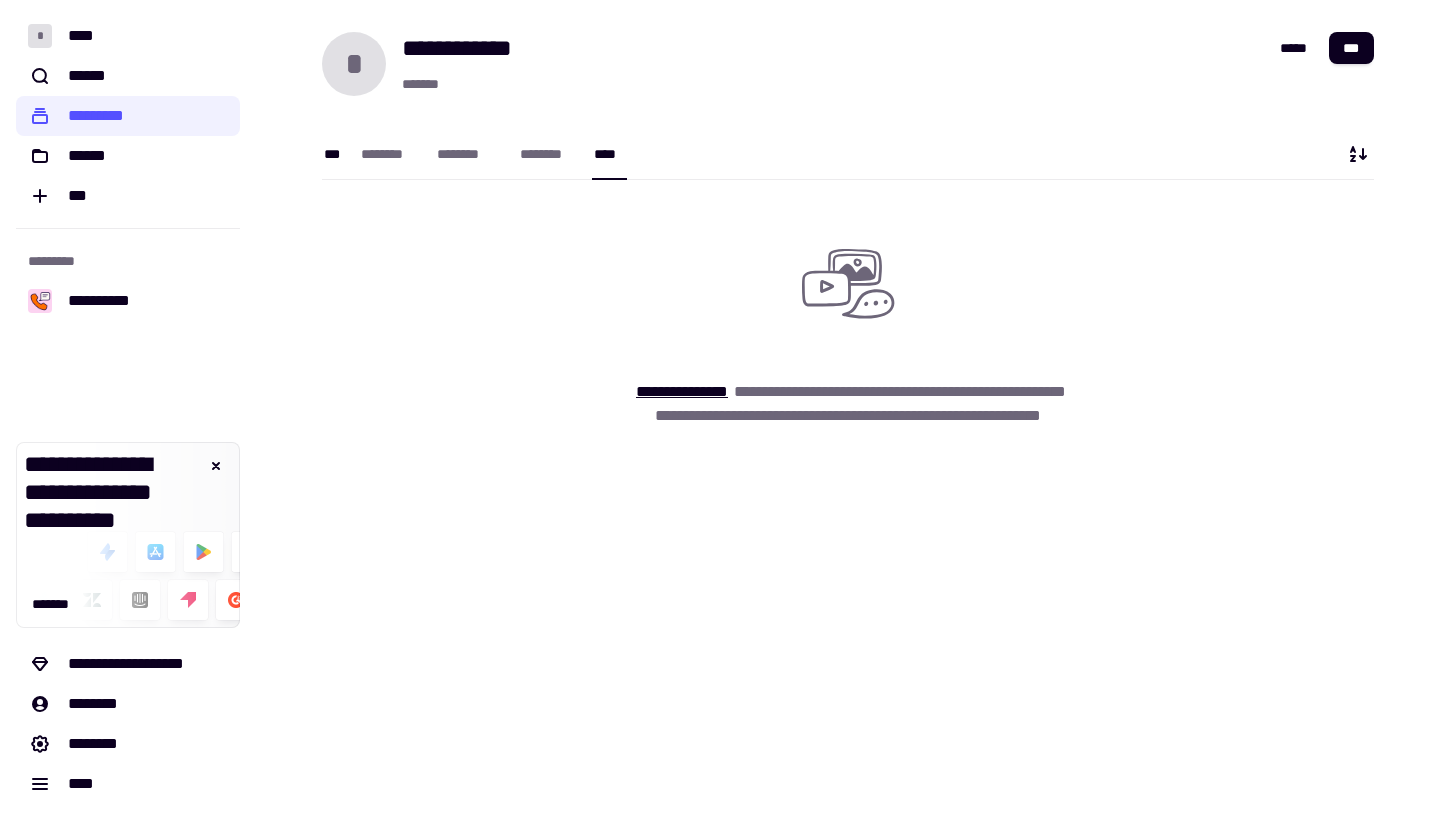click on "***" at bounding box center [332, 154] 